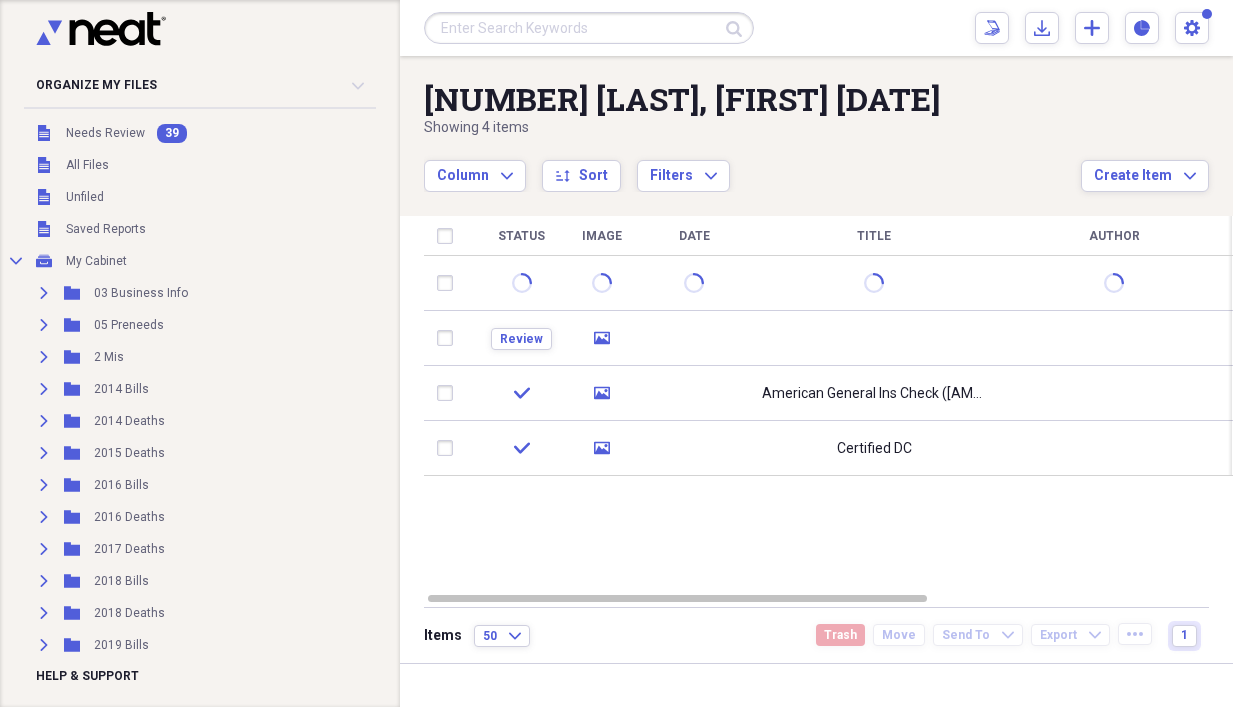 scroll, scrollTop: 0, scrollLeft: 0, axis: both 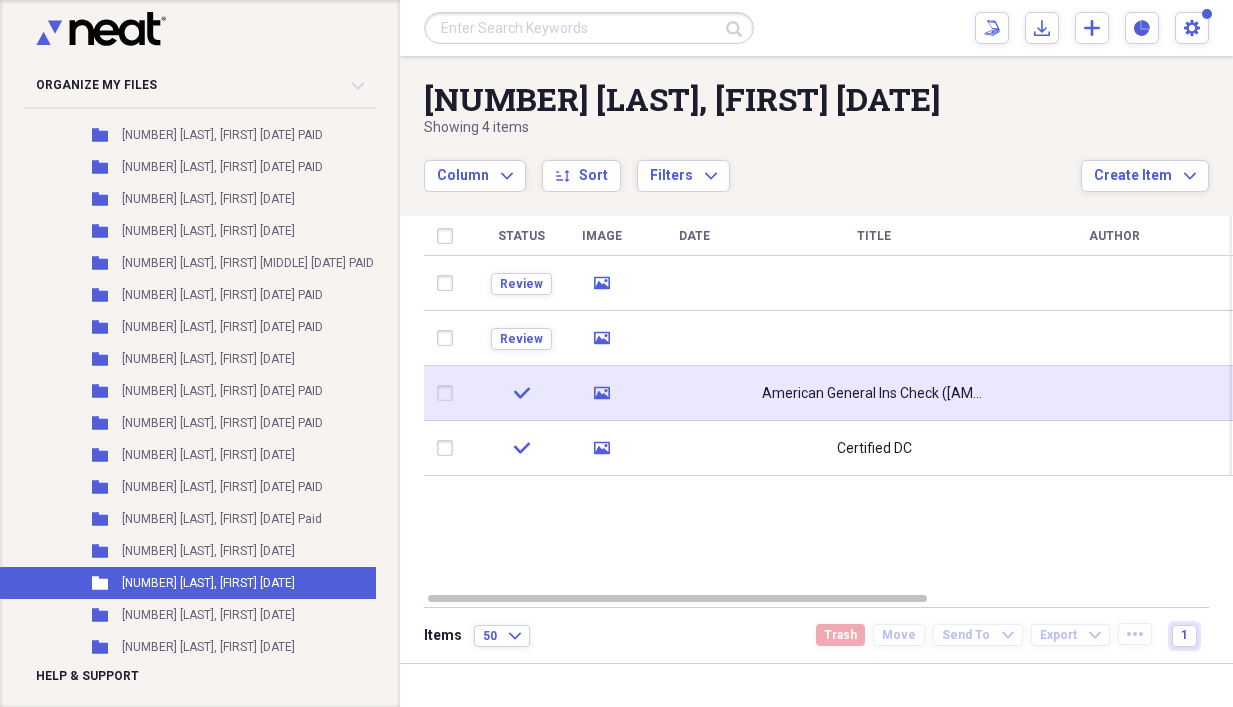 click on "American General Ins Check ([AMOUNT] to her the rest to [FIRST] [LAST])e)" at bounding box center [874, 393] 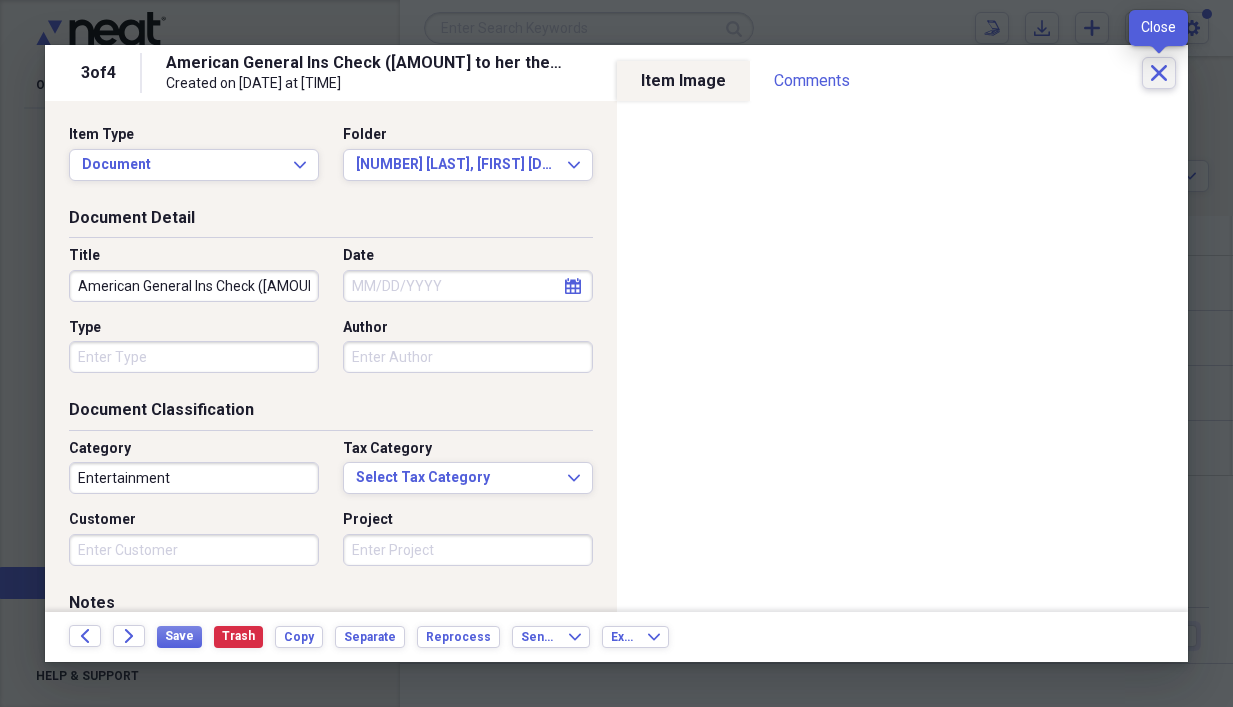 click on "Close" at bounding box center (1159, 73) 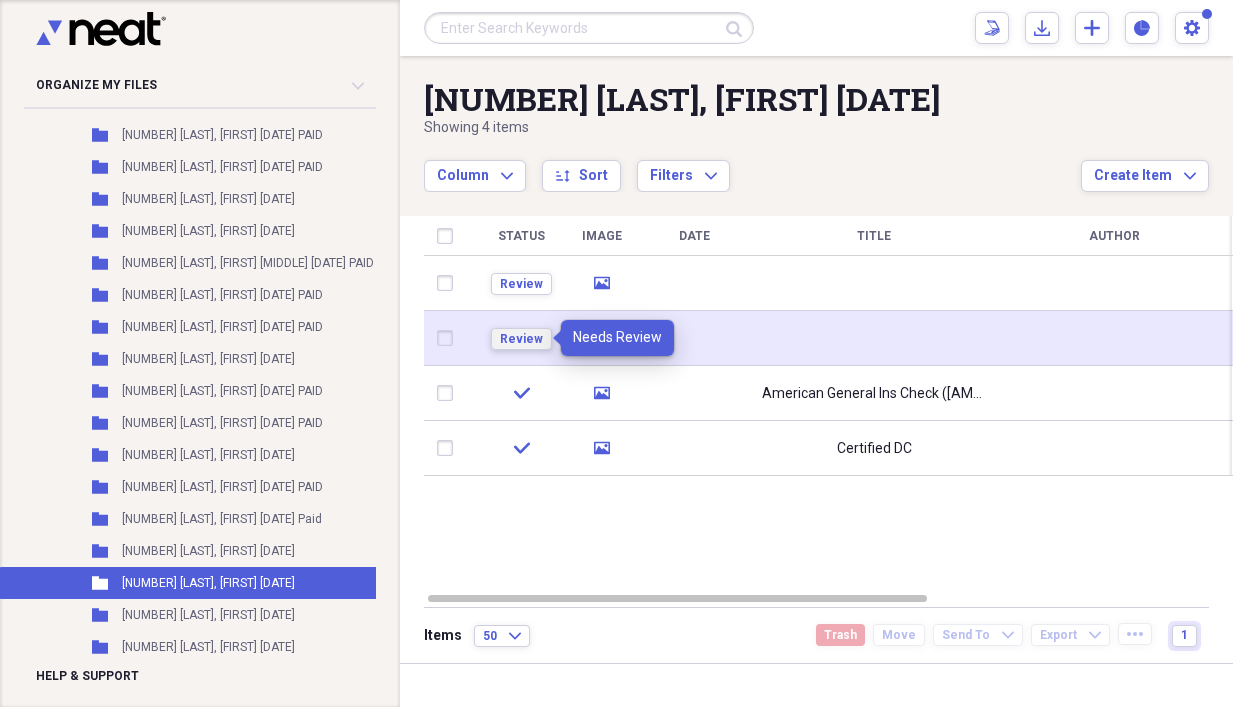 click on "Review" at bounding box center [521, 339] 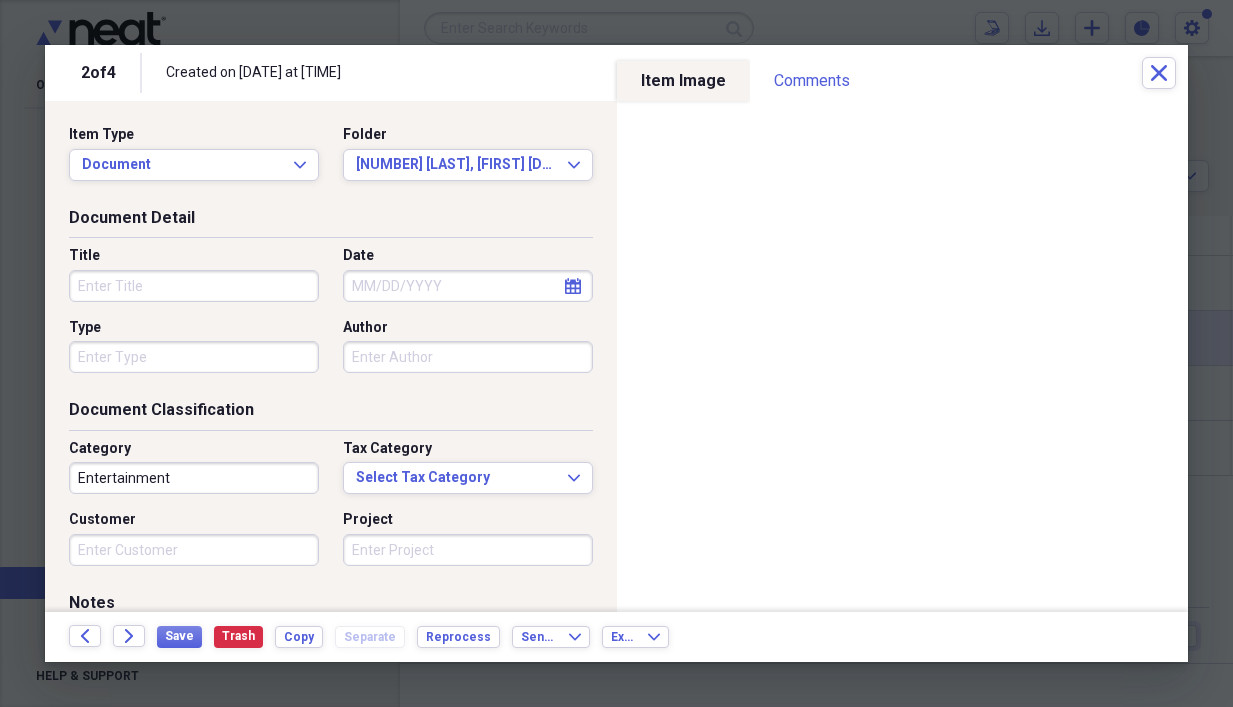 click on "Title" at bounding box center [194, 286] 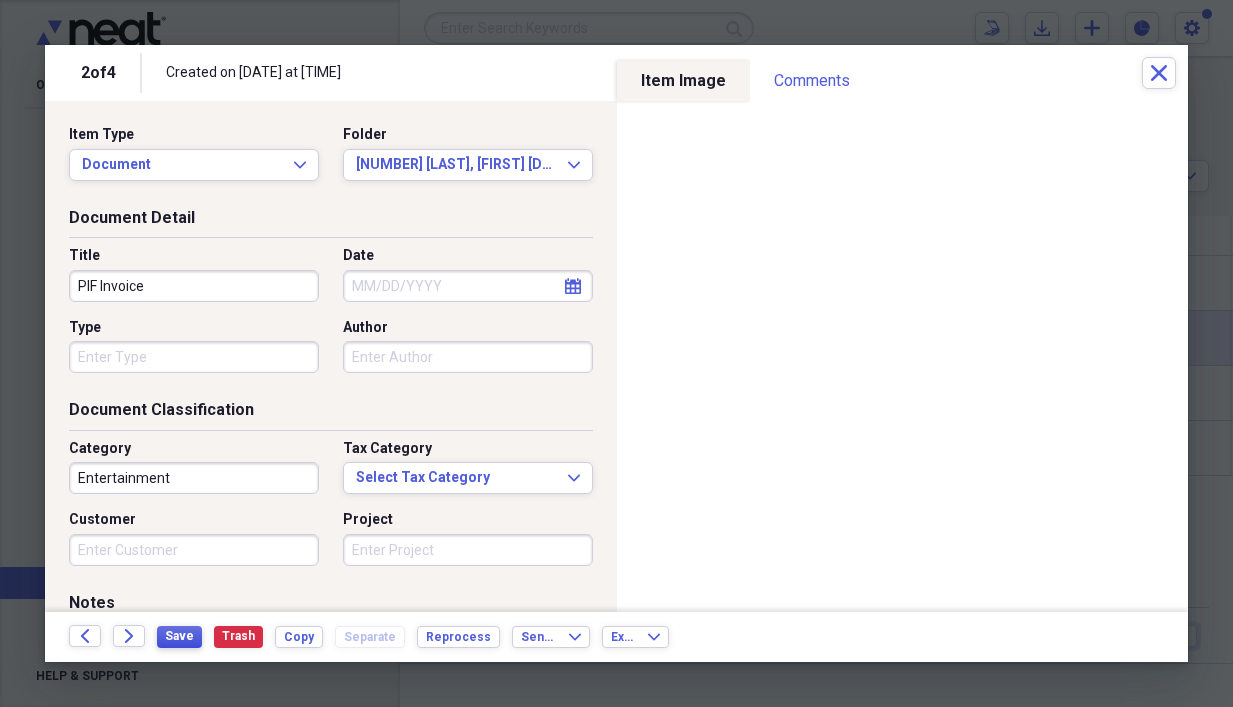 type on "PIF Invoice" 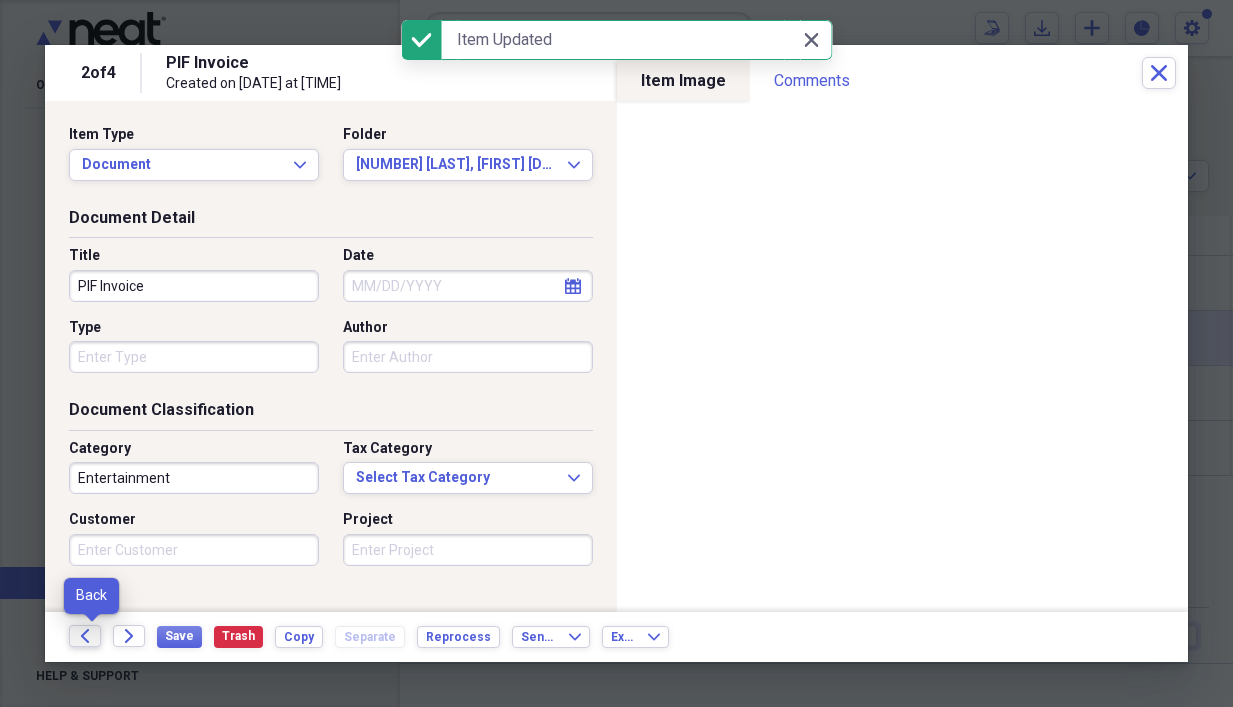 click on "Back" 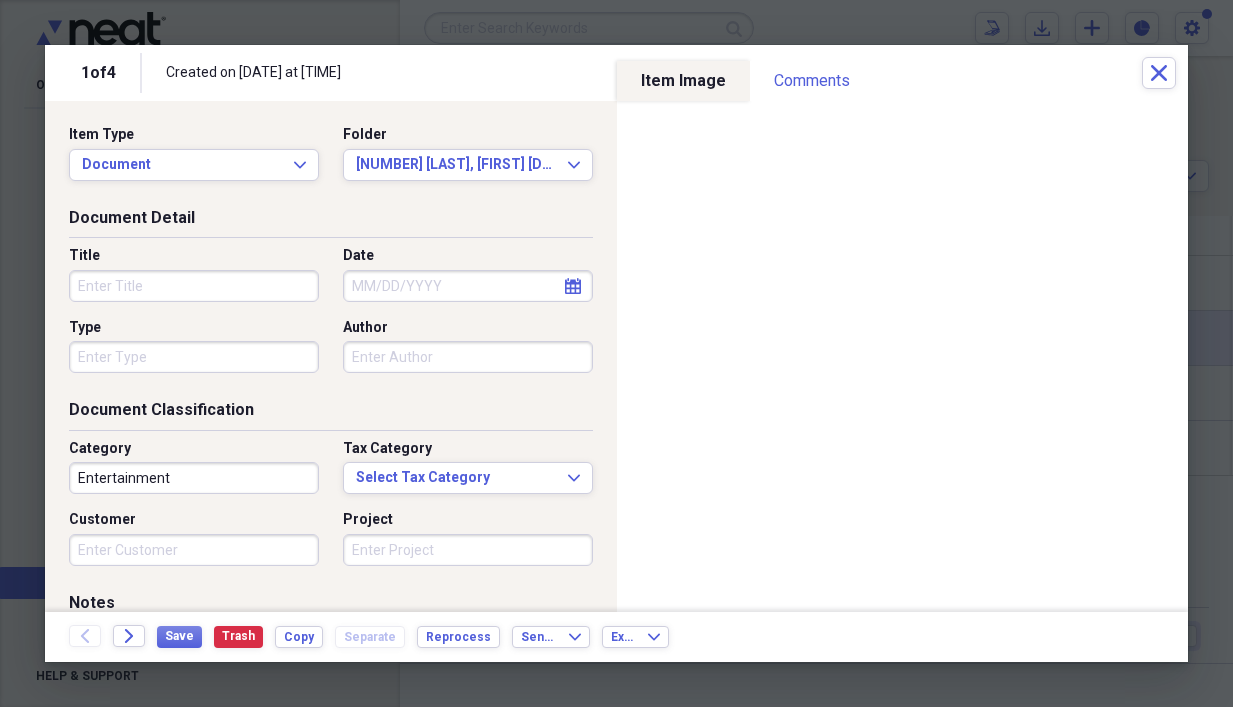click on "Title" at bounding box center [194, 286] 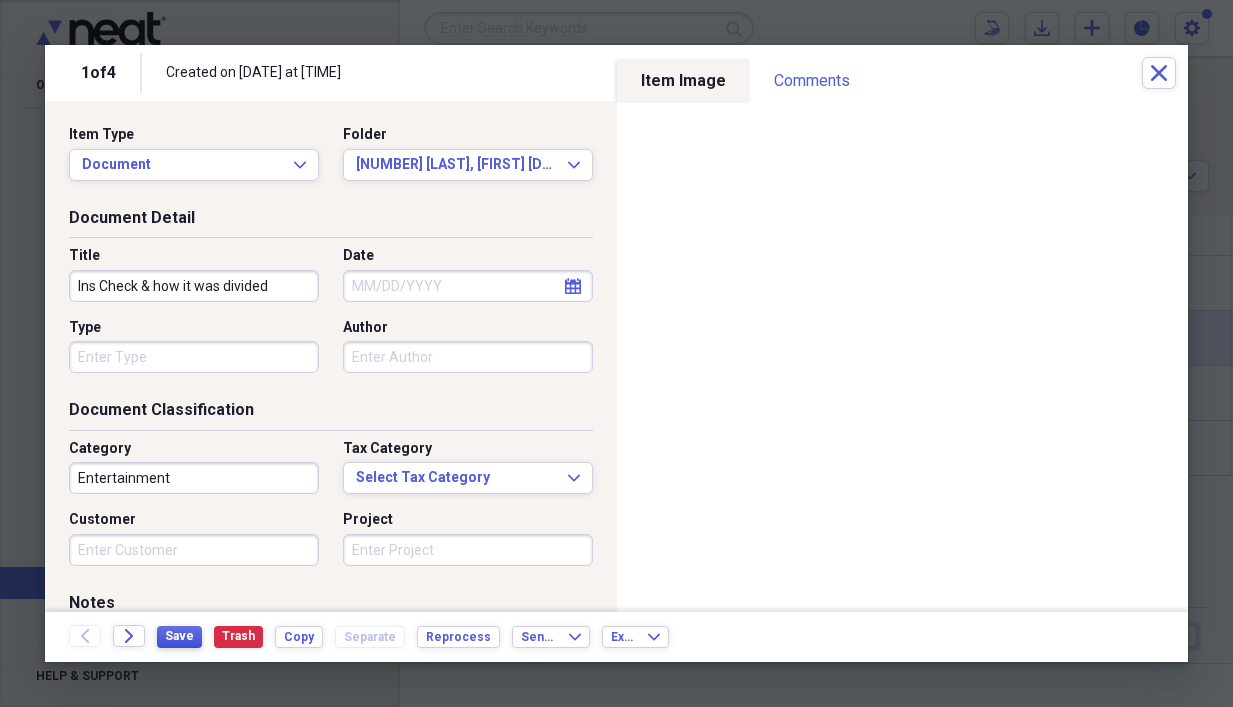 type on "Ins Check & how it was divided" 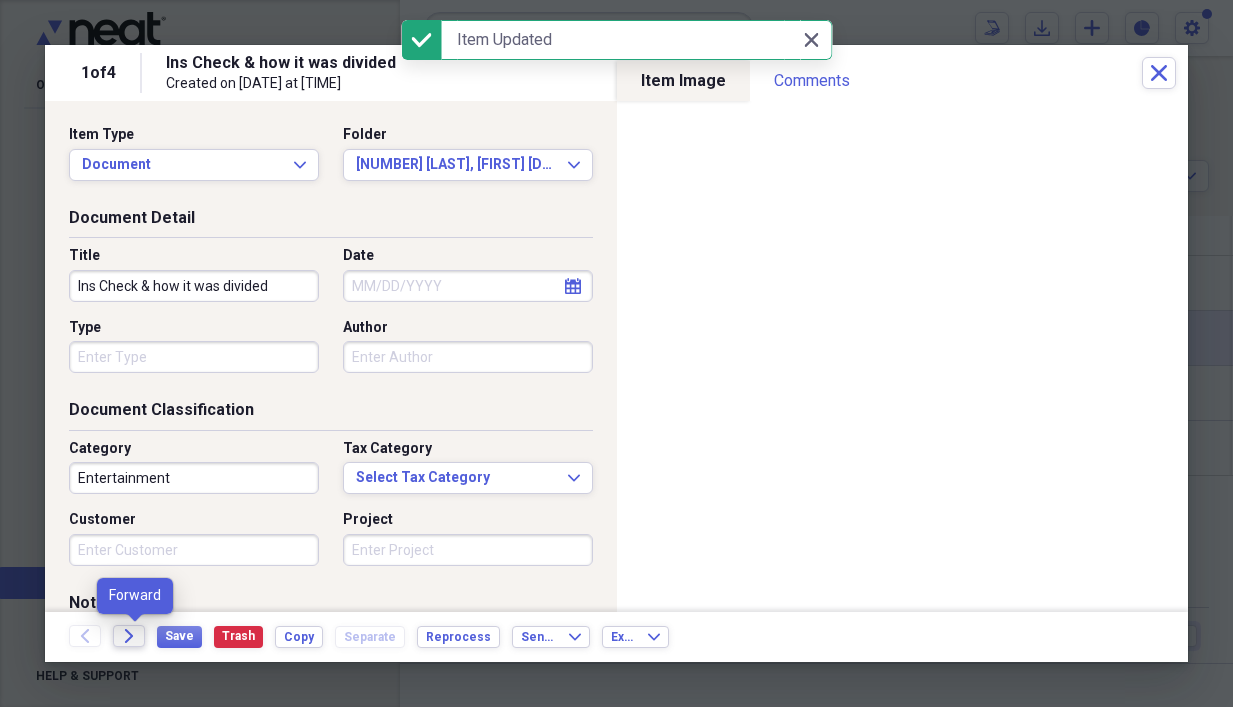 click on "Forward" at bounding box center (129, 636) 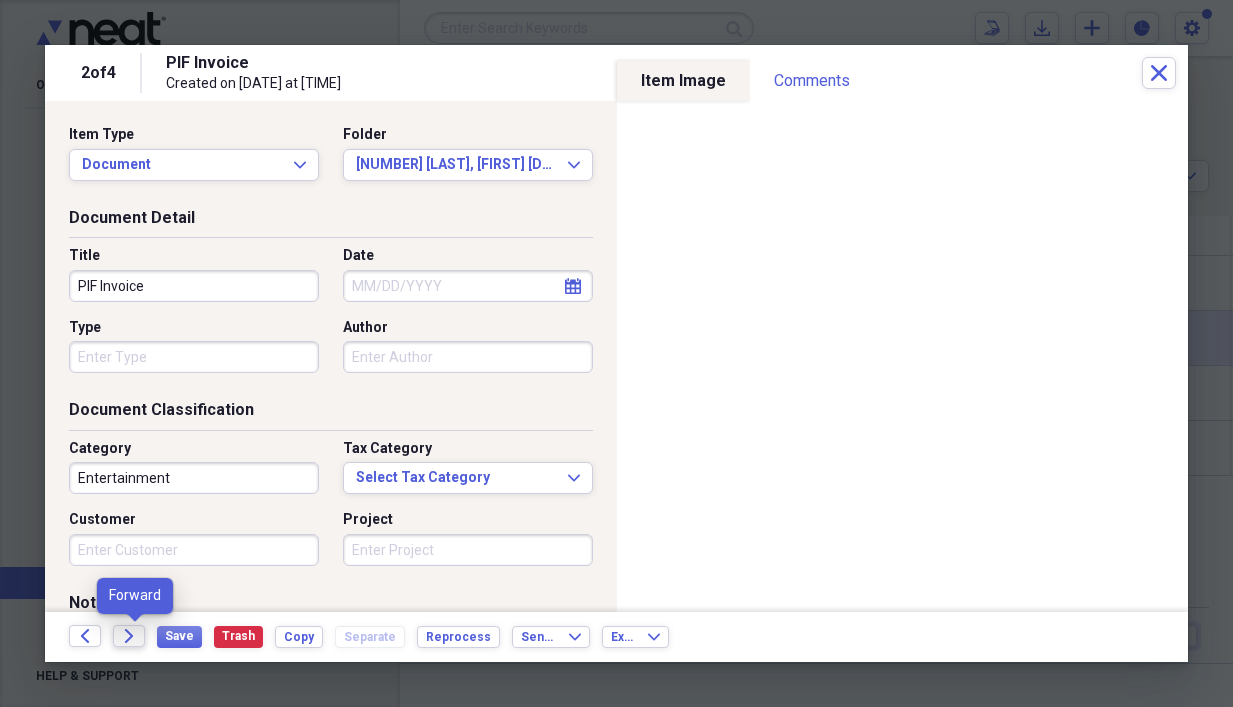 click on "Forward" at bounding box center [129, 636] 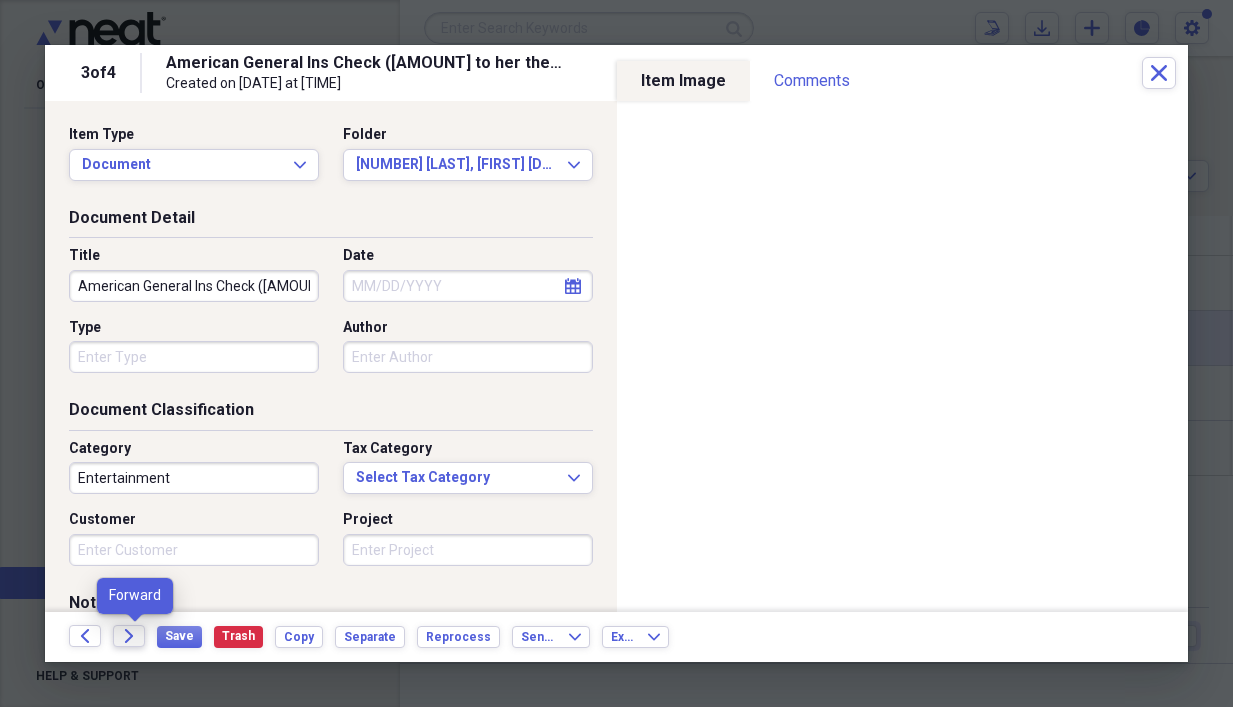 click on "Forward" at bounding box center (129, 636) 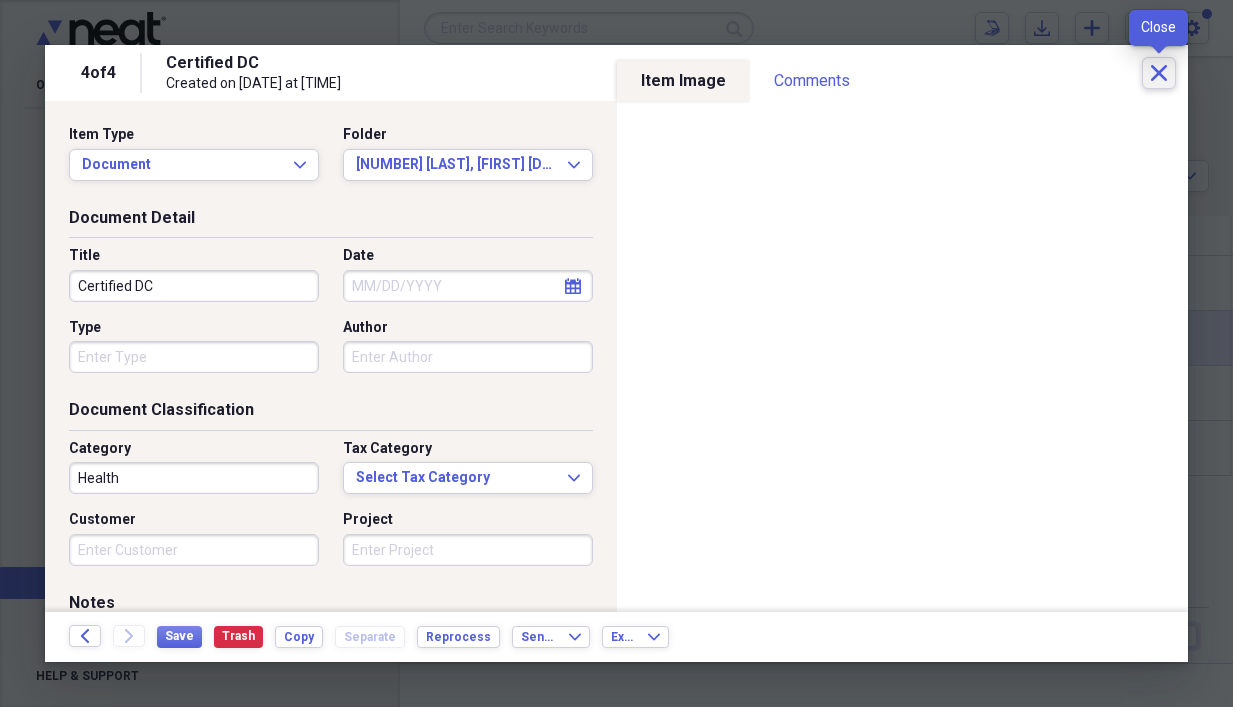 click 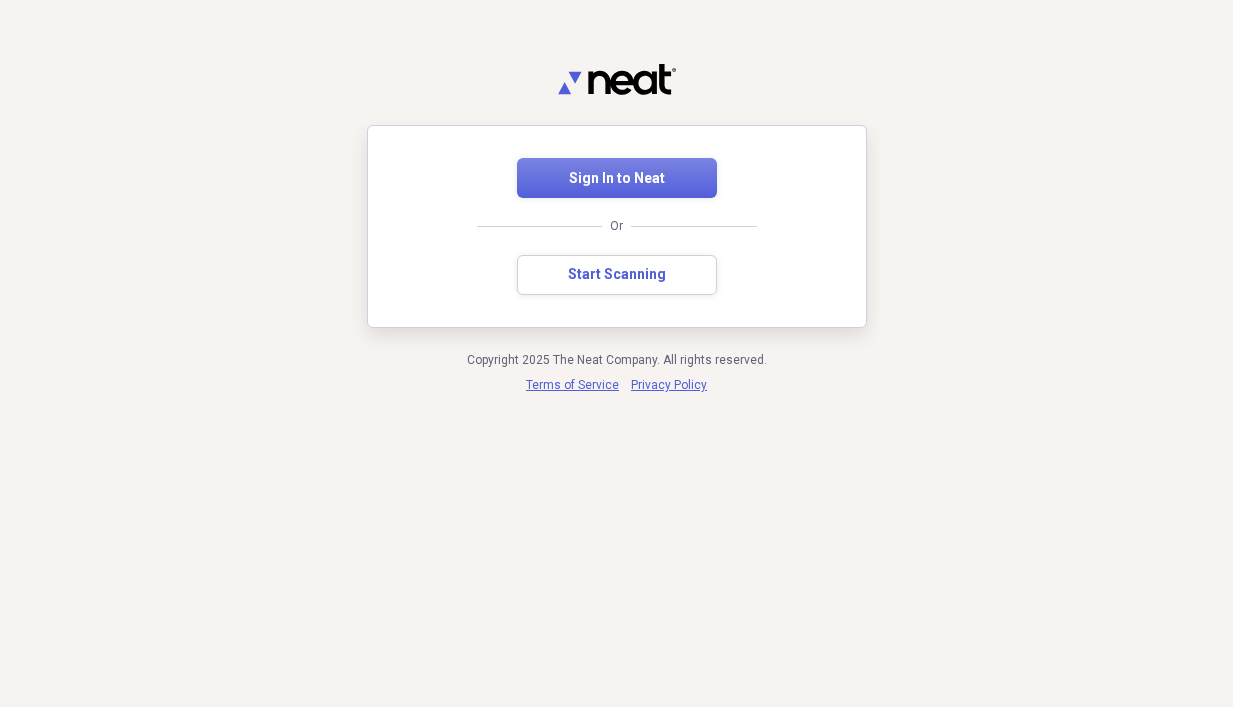 scroll, scrollTop: 0, scrollLeft: 0, axis: both 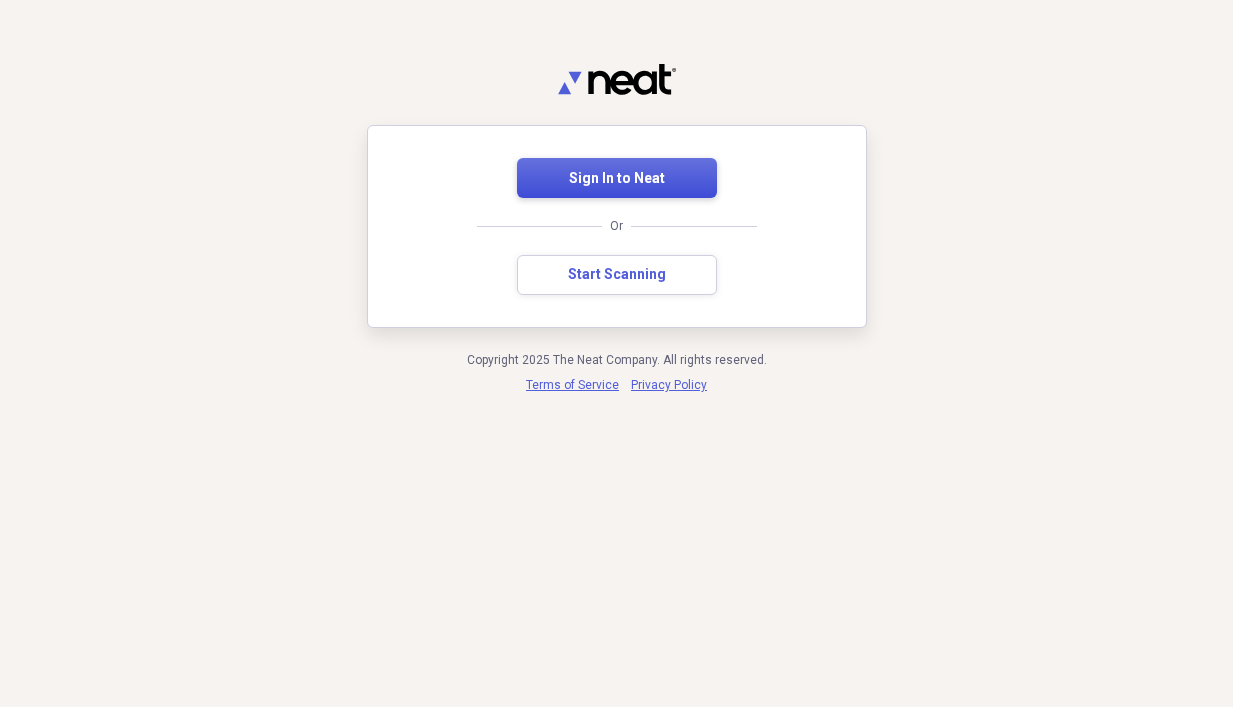 click on "Sign In to Neat" at bounding box center [617, 179] 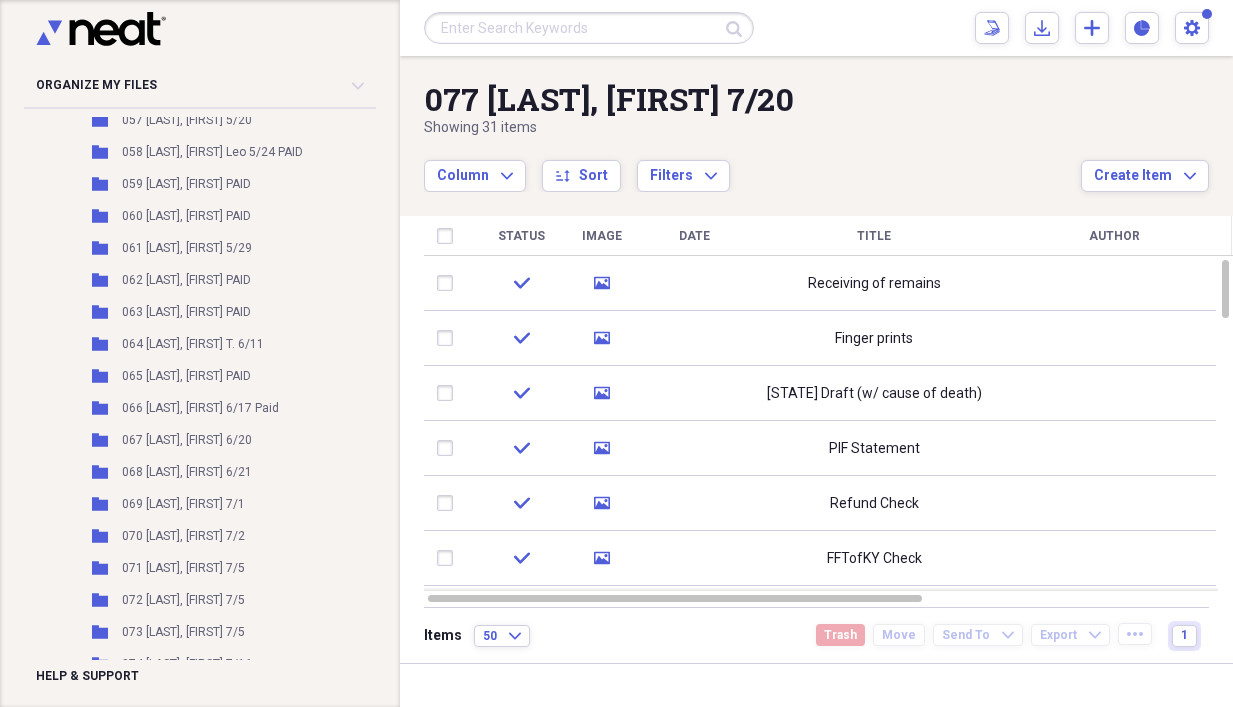 scroll, scrollTop: 3200, scrollLeft: 0, axis: vertical 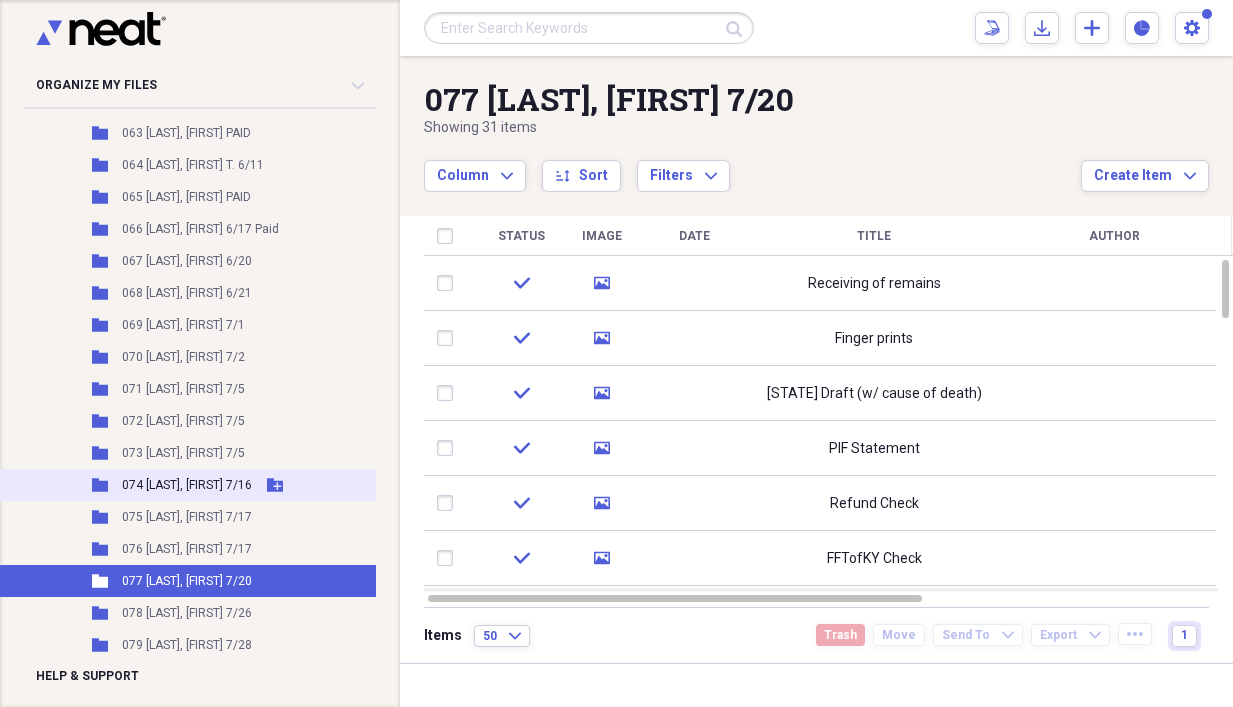 click on "[NUMBER] [LAST], [FIRST] [DATE]" at bounding box center (187, 485) 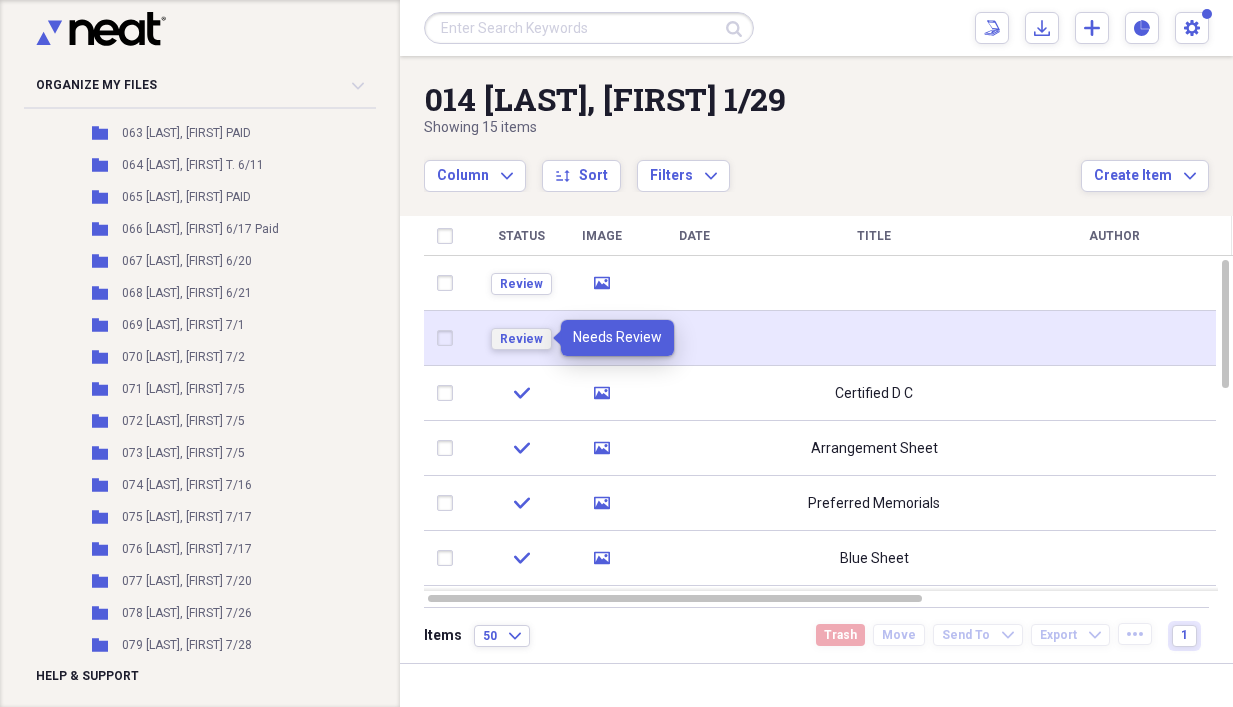 click on "Review" at bounding box center (521, 339) 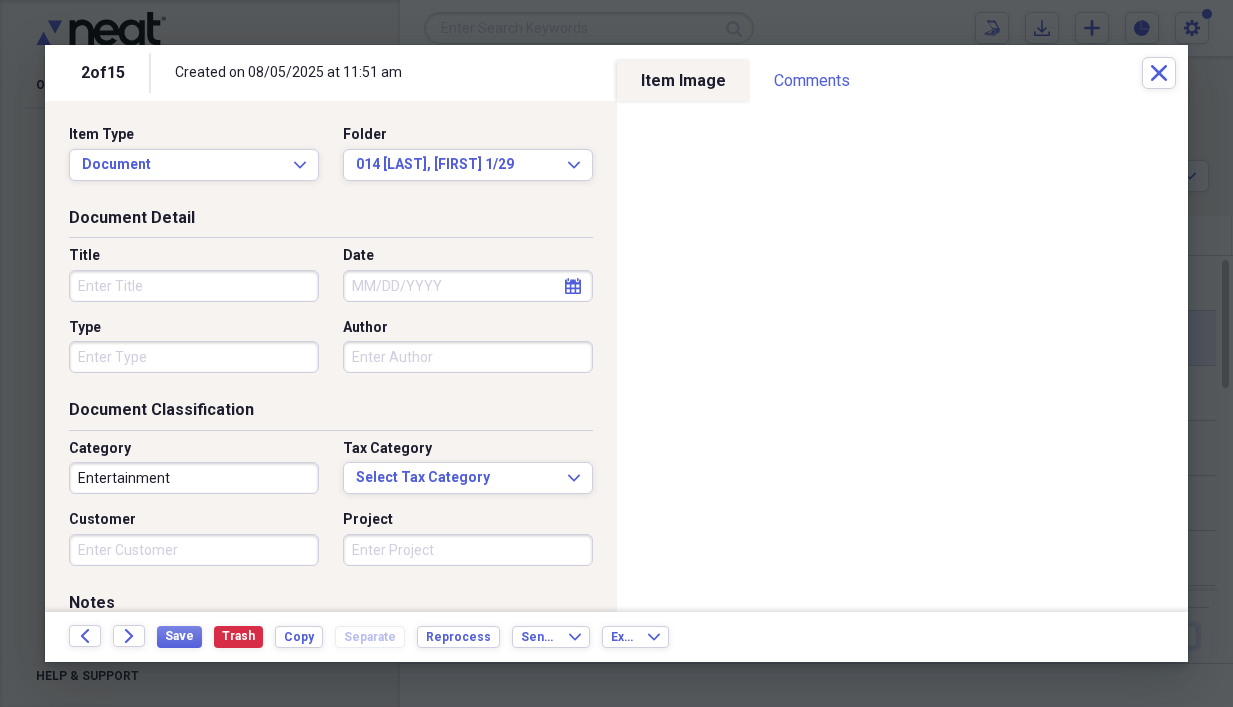 click on "Title" at bounding box center (194, 286) 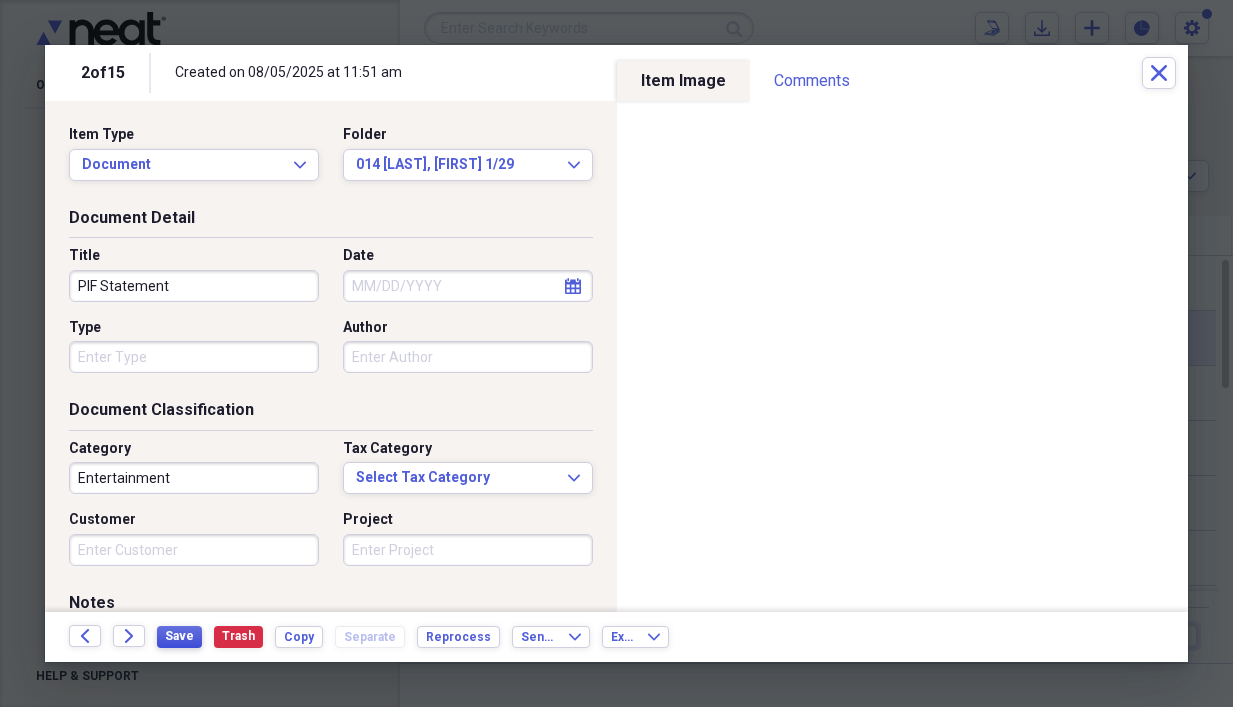 type on "PIF Statement" 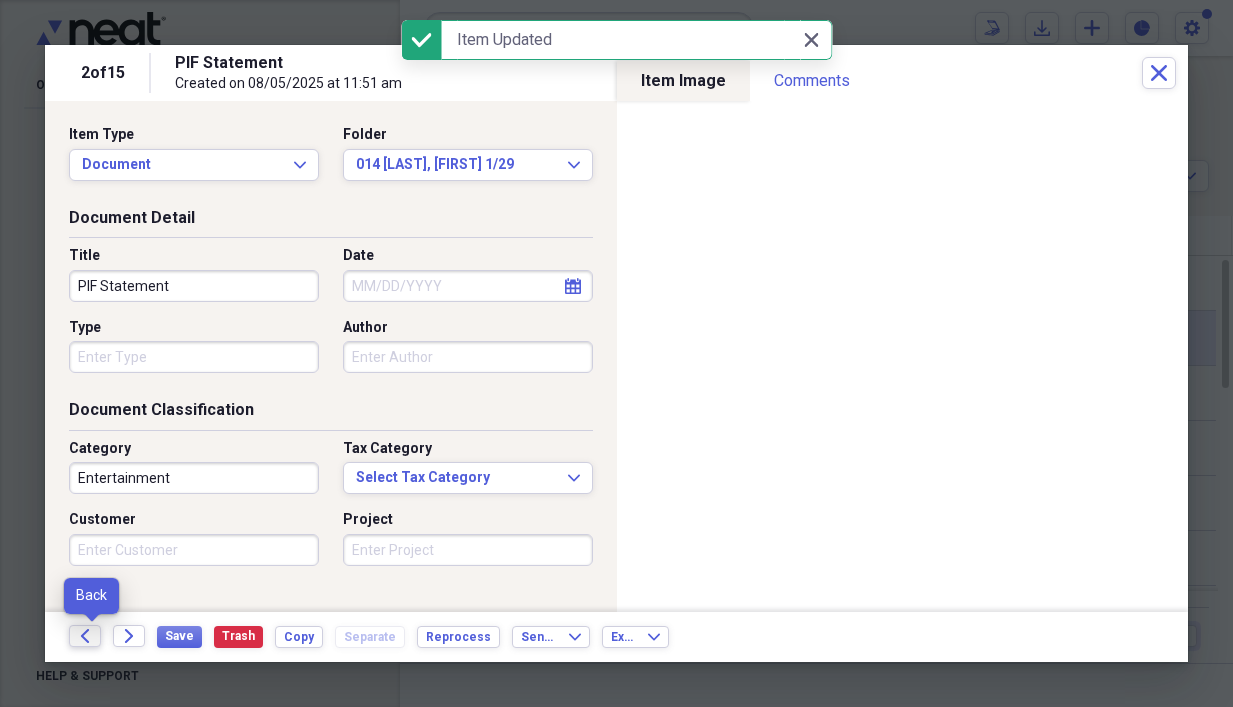 click 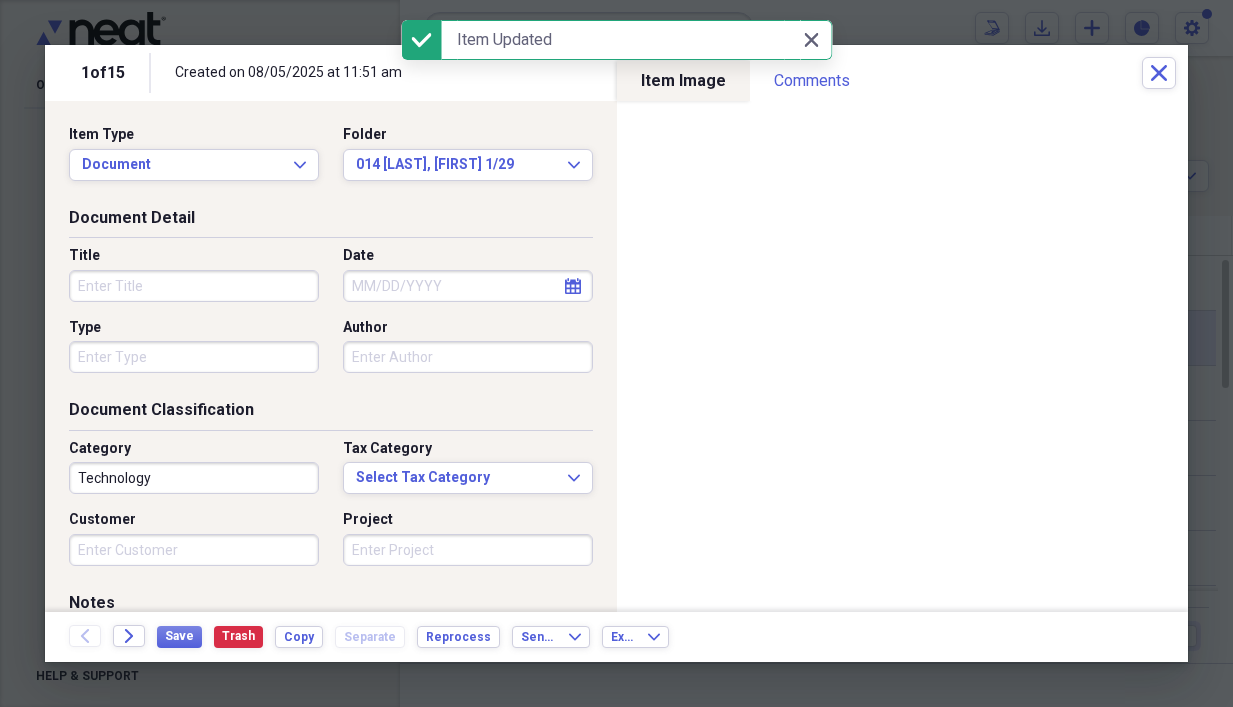 click on "Title" at bounding box center (194, 286) 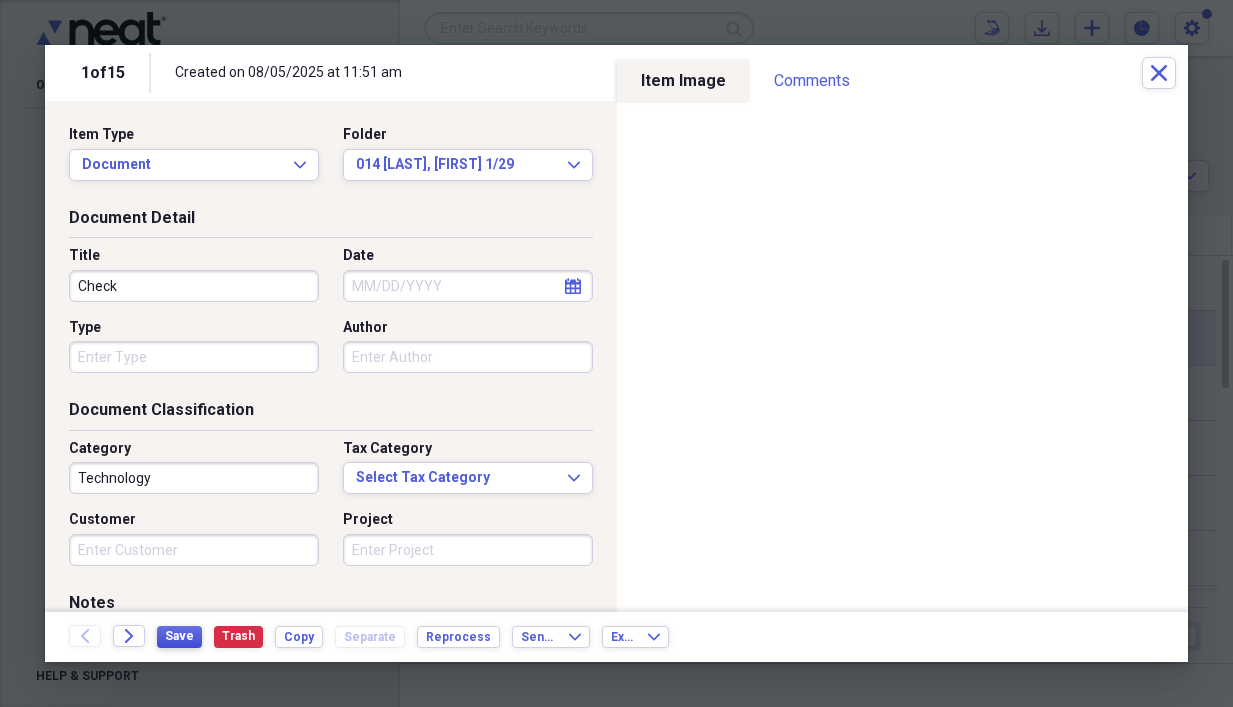 type on "Check" 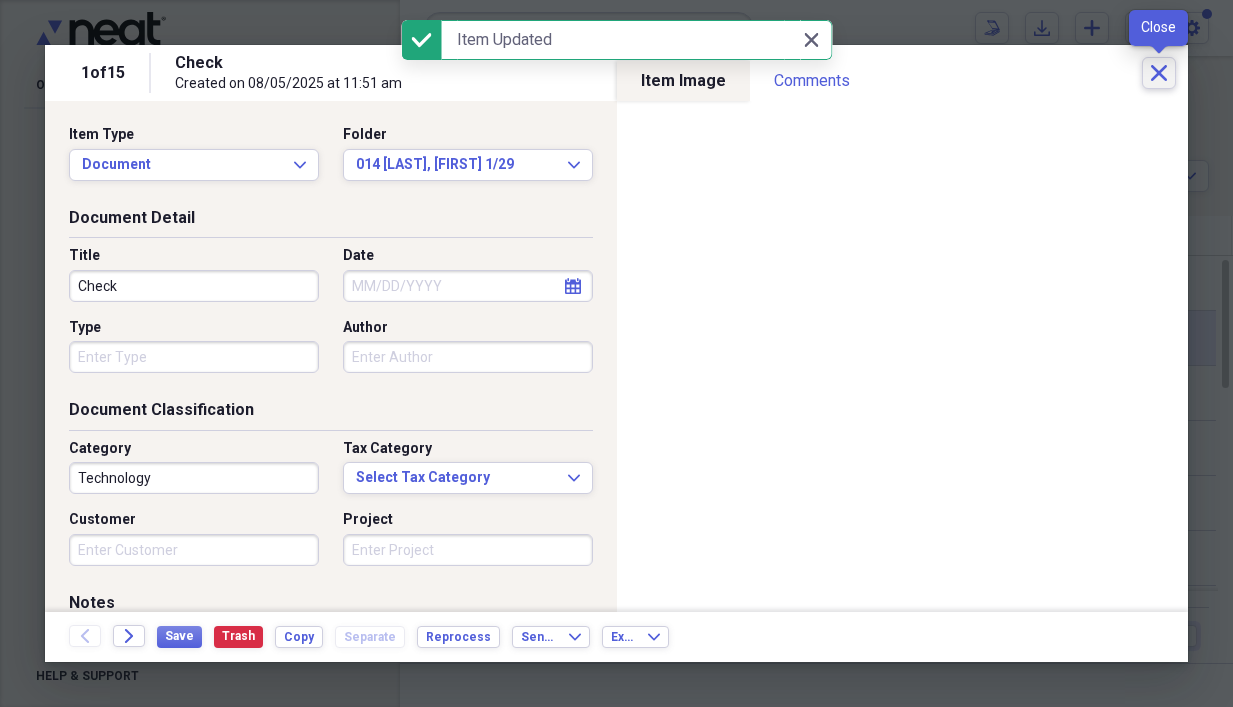 click 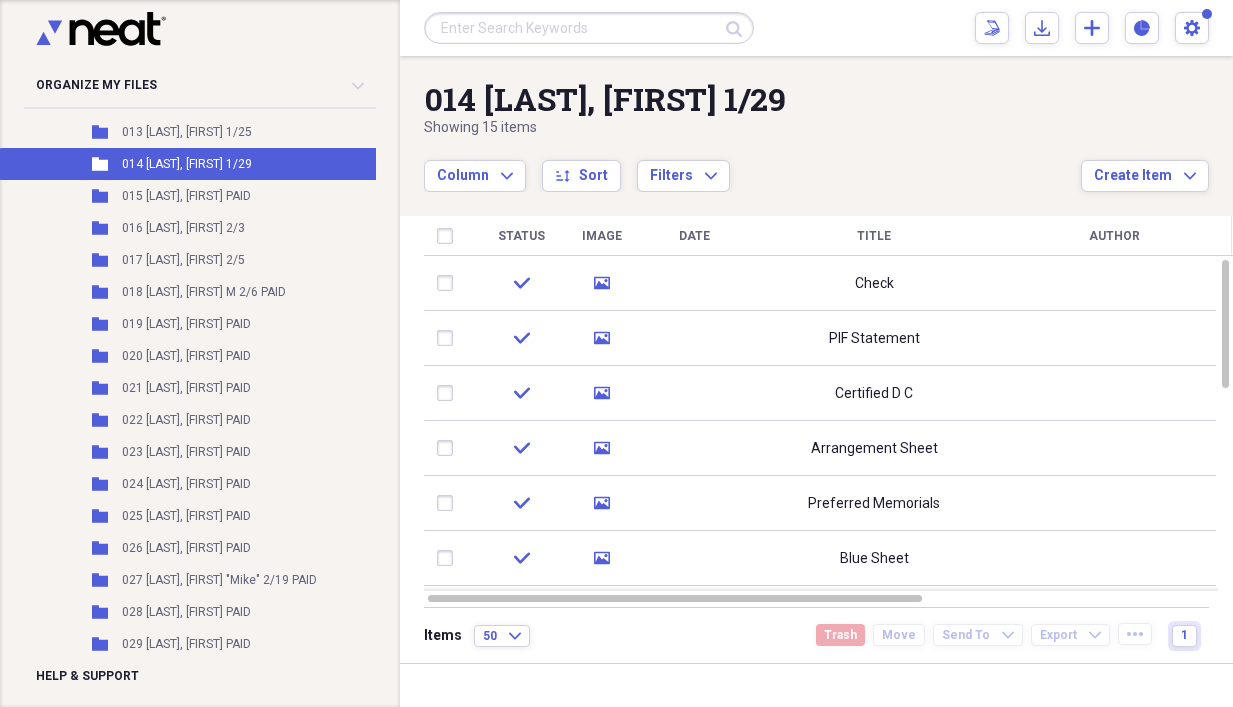 scroll, scrollTop: 1600, scrollLeft: 0, axis: vertical 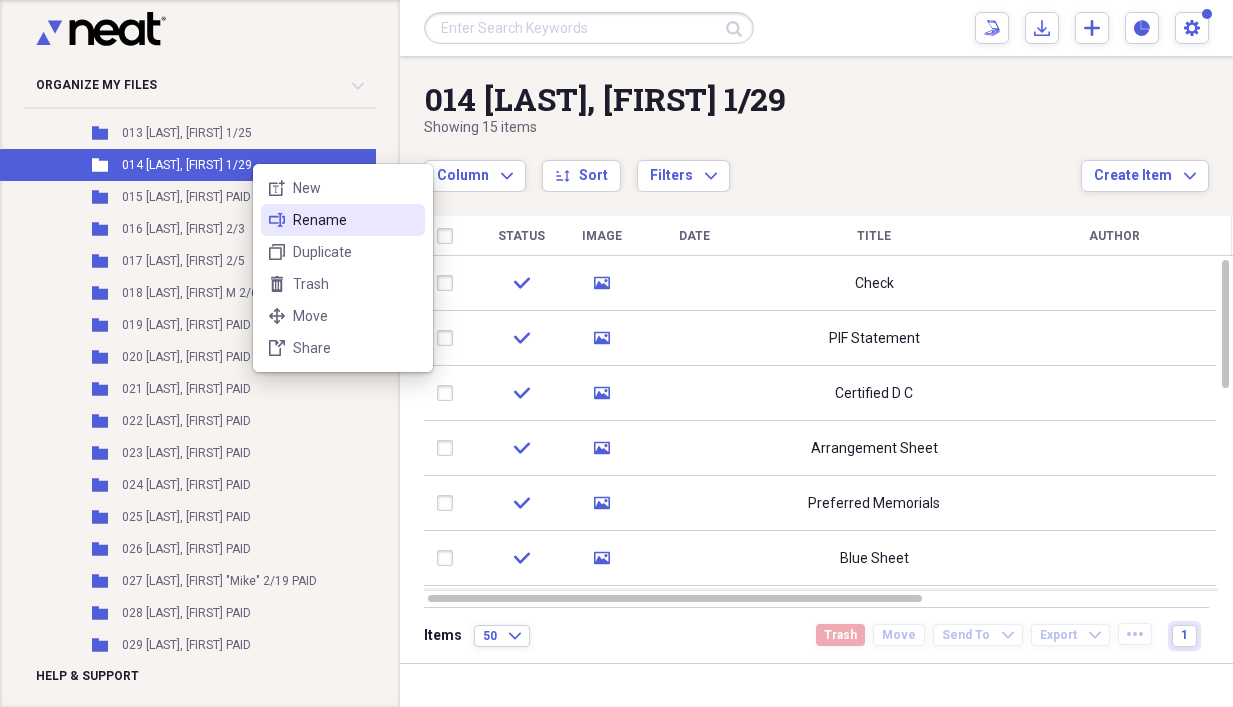 click on "Rename" at bounding box center [355, 220] 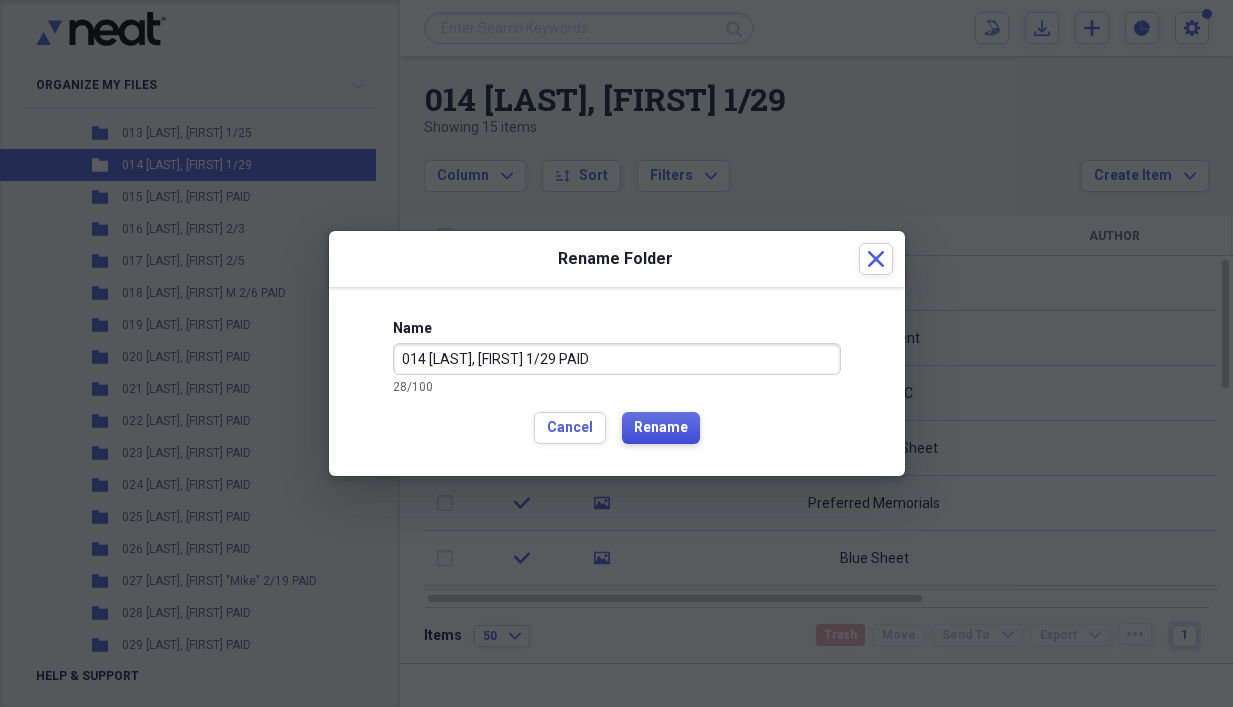 type on "014 Brand, Shirley 1/29 PAID" 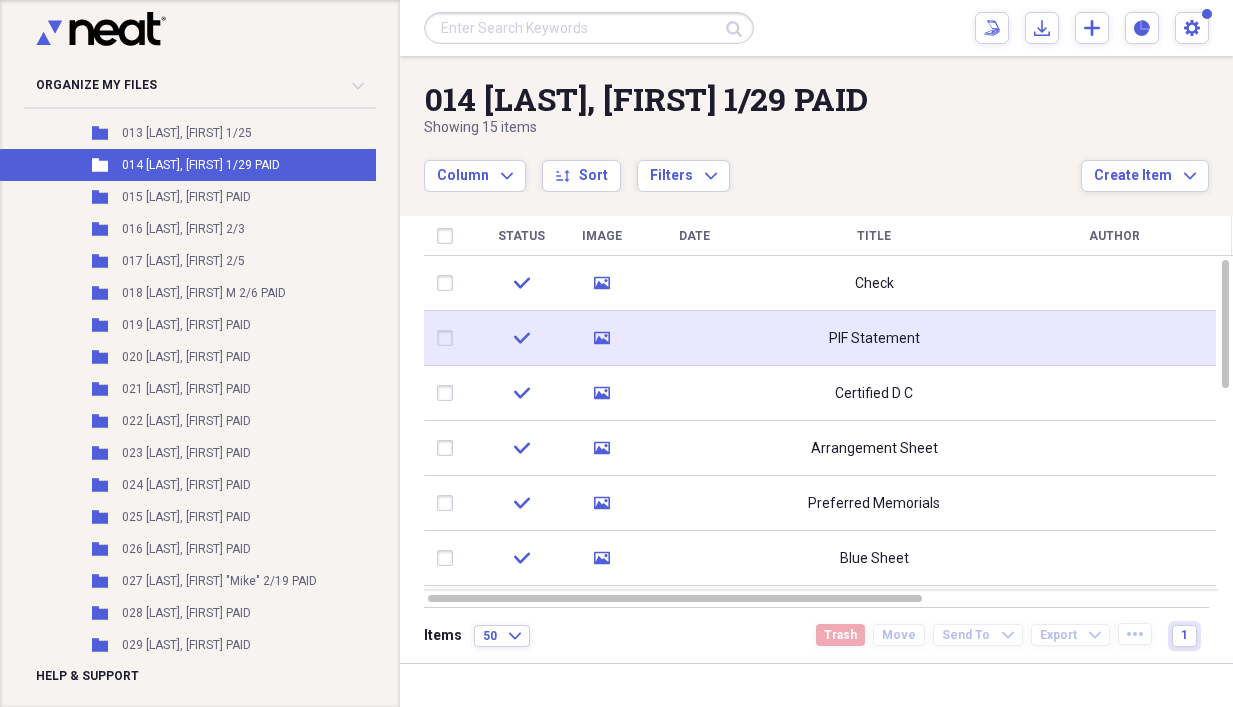 click on "PIF Statement" at bounding box center (874, 339) 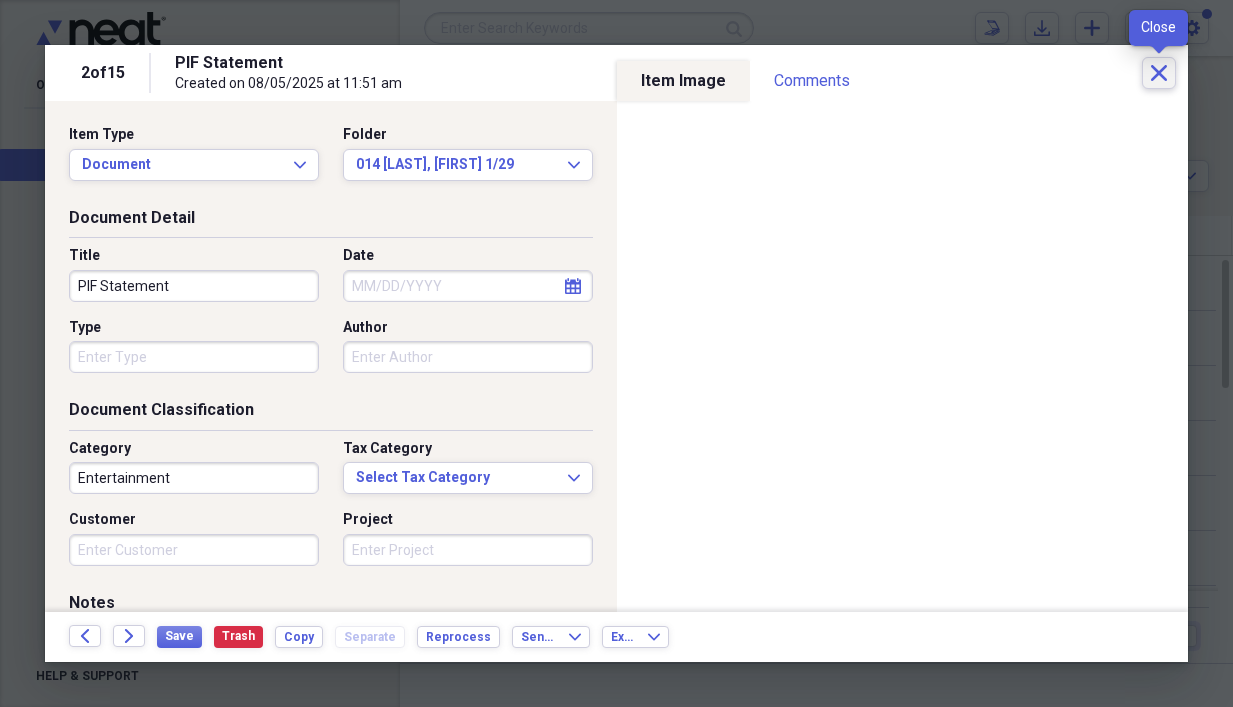 click on "Close" 